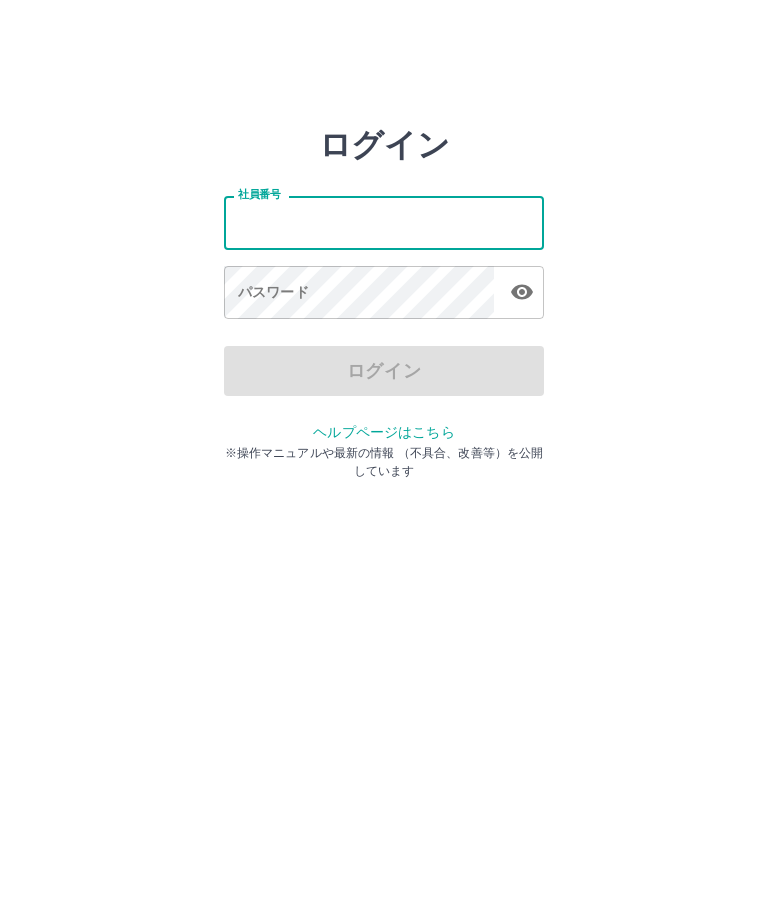 scroll, scrollTop: 0, scrollLeft: 0, axis: both 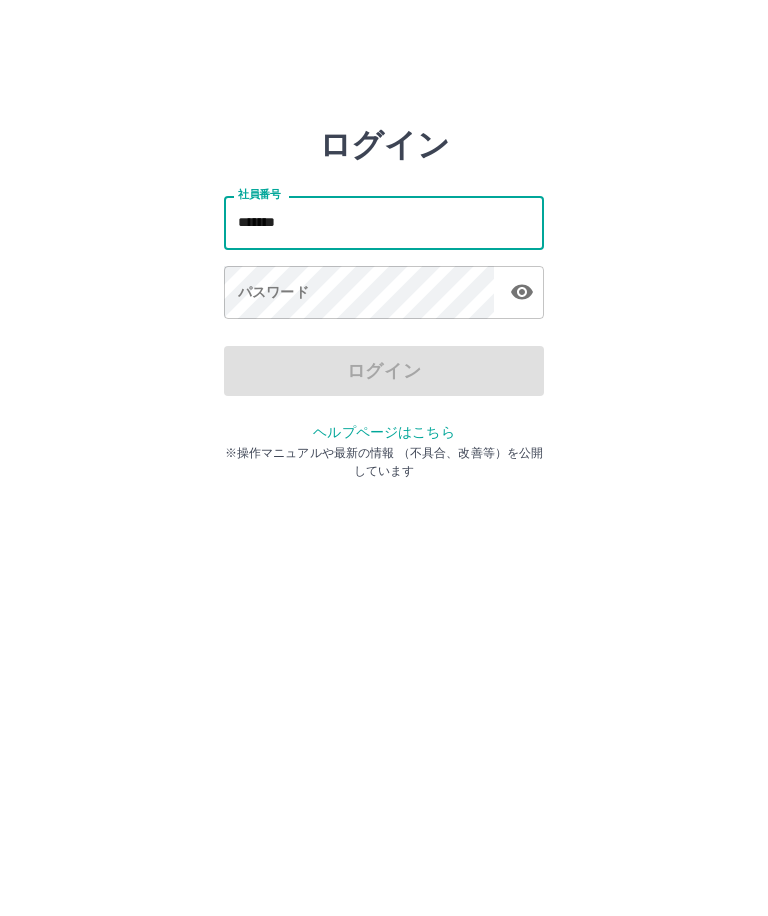 type on "*******" 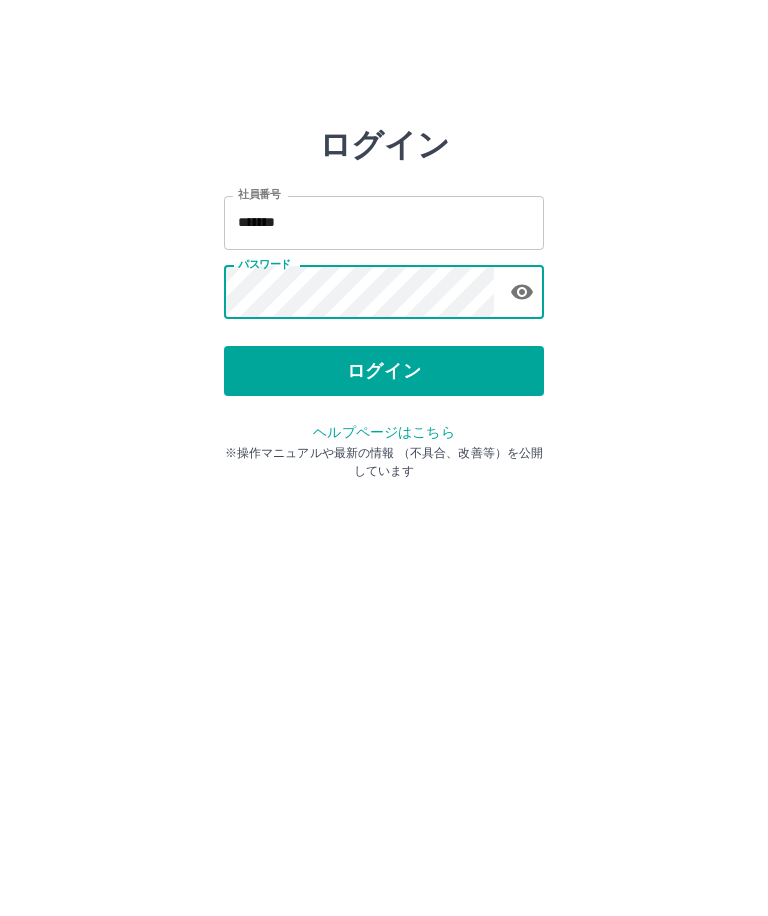 click on "ログイン" at bounding box center (384, 371) 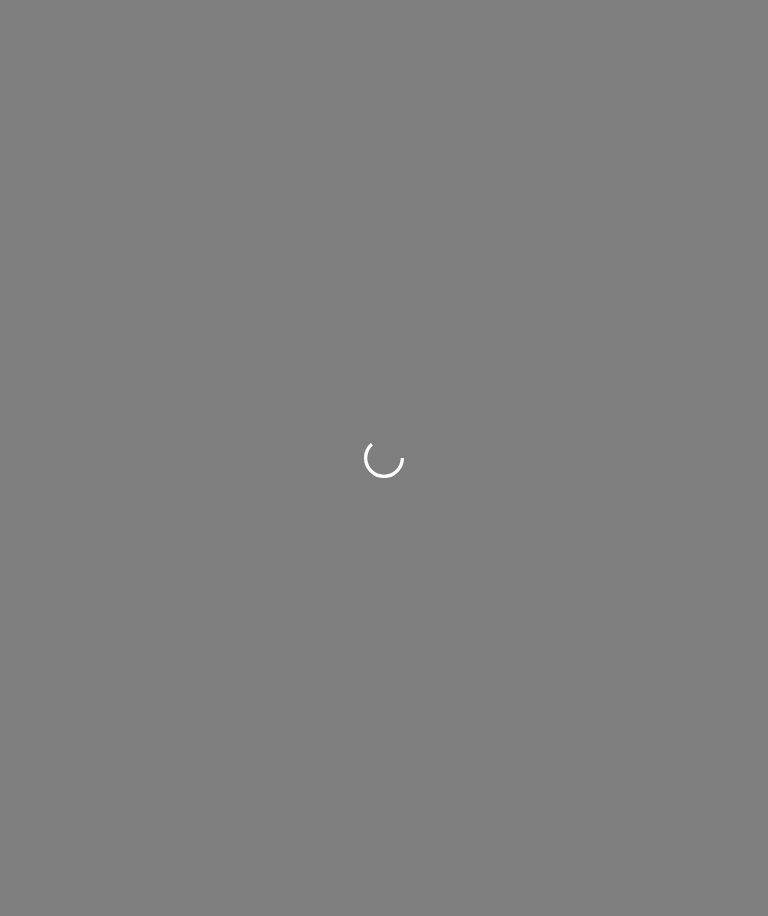 scroll, scrollTop: 0, scrollLeft: 0, axis: both 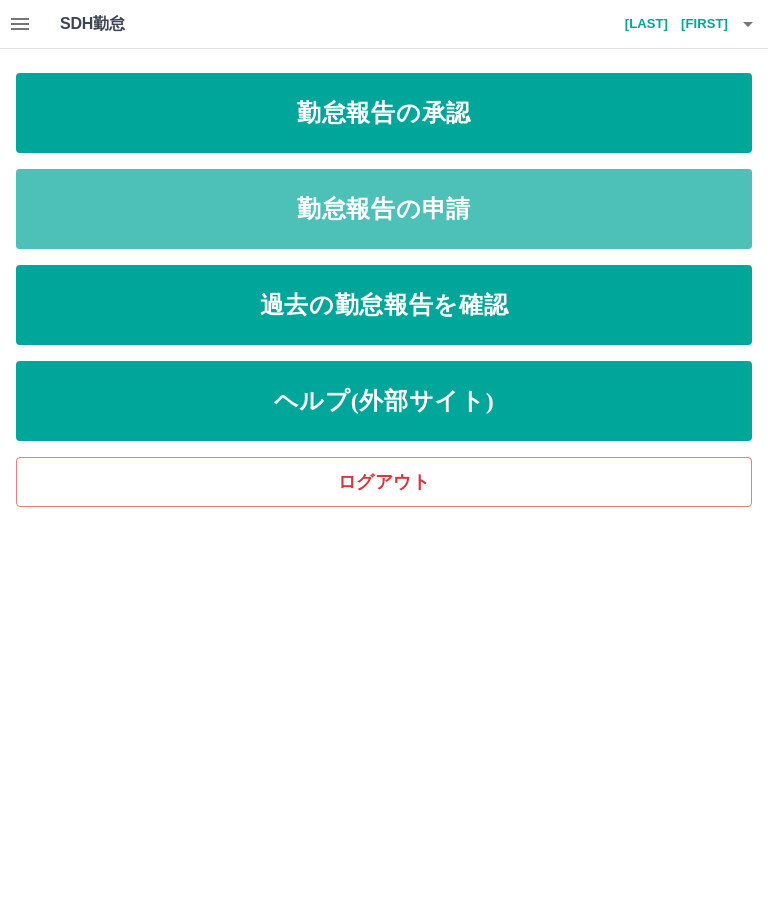 click on "勤怠報告の申請" at bounding box center (384, 209) 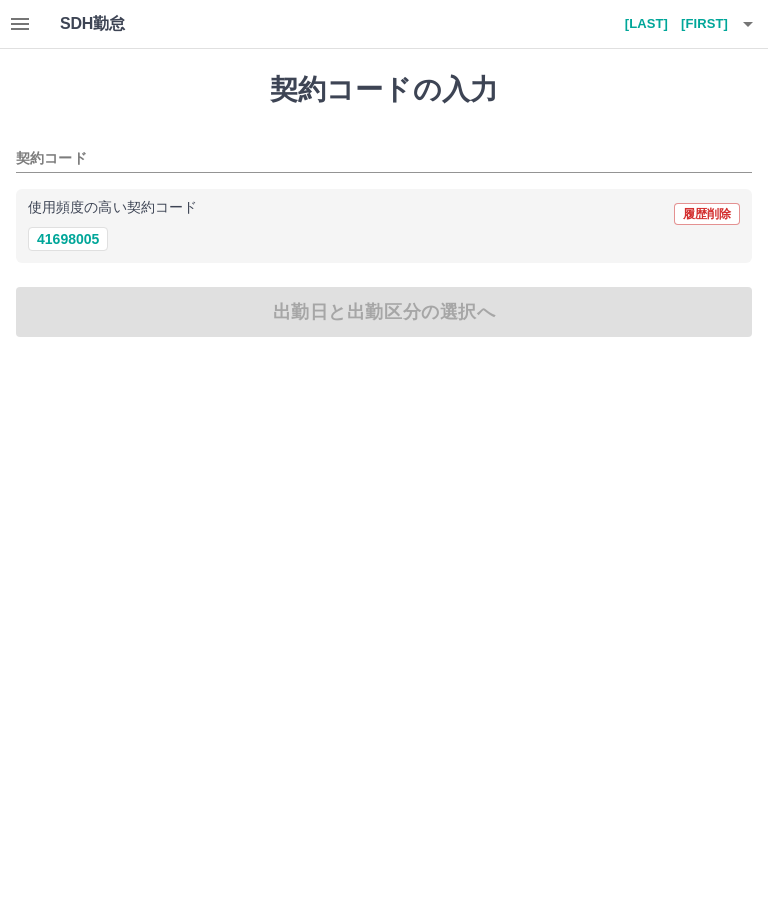 click on "41698005" at bounding box center [68, 239] 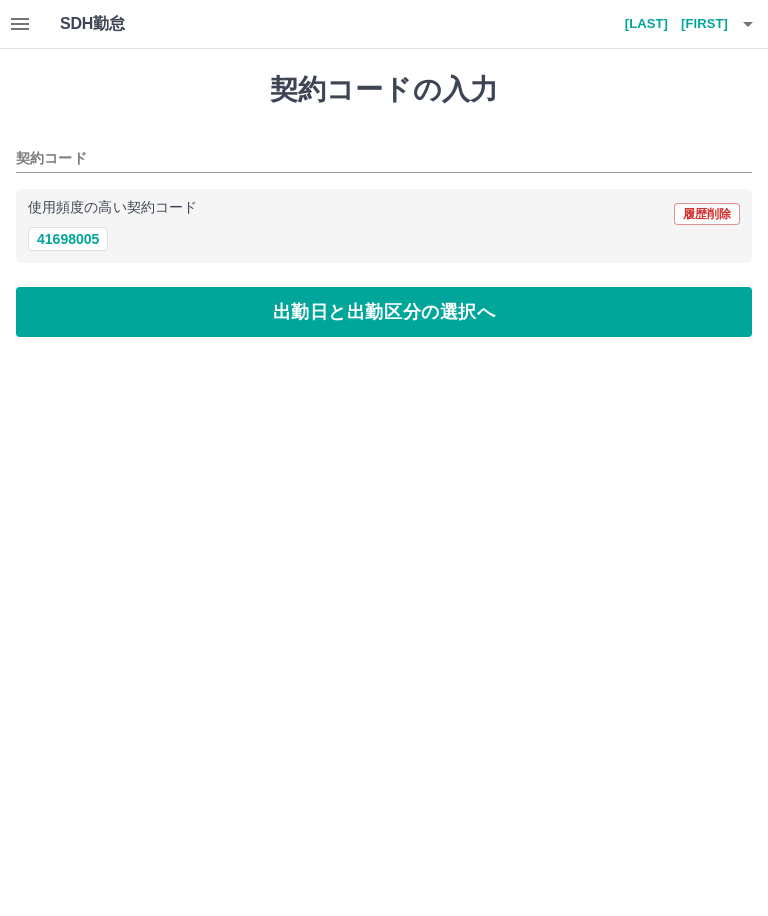 type on "********" 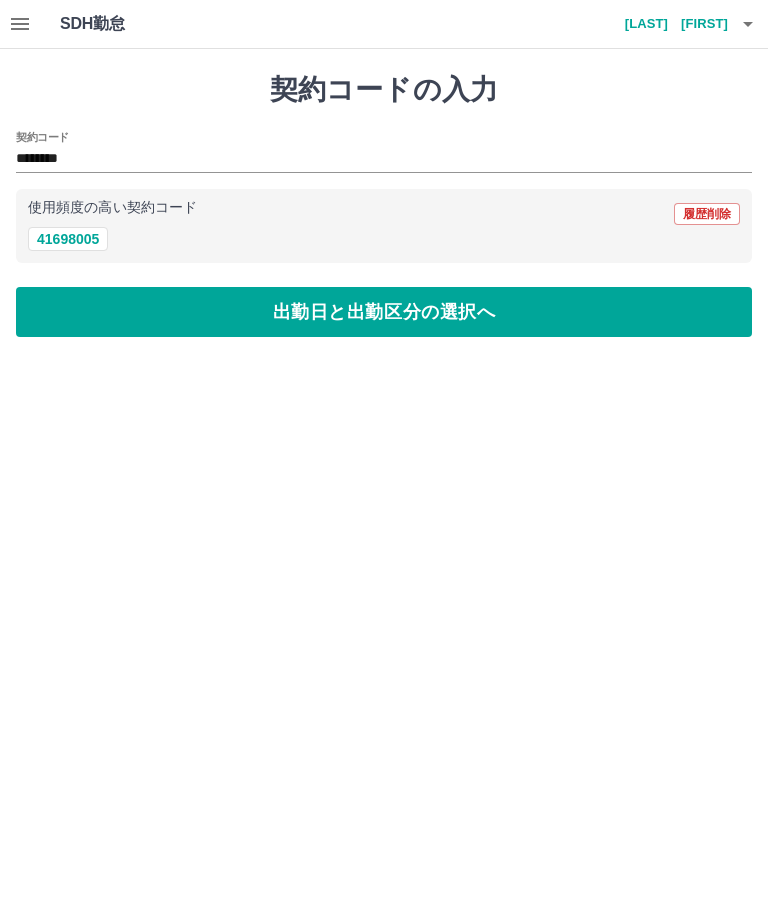 click on "出勤日と出勤区分の選択へ" at bounding box center (384, 312) 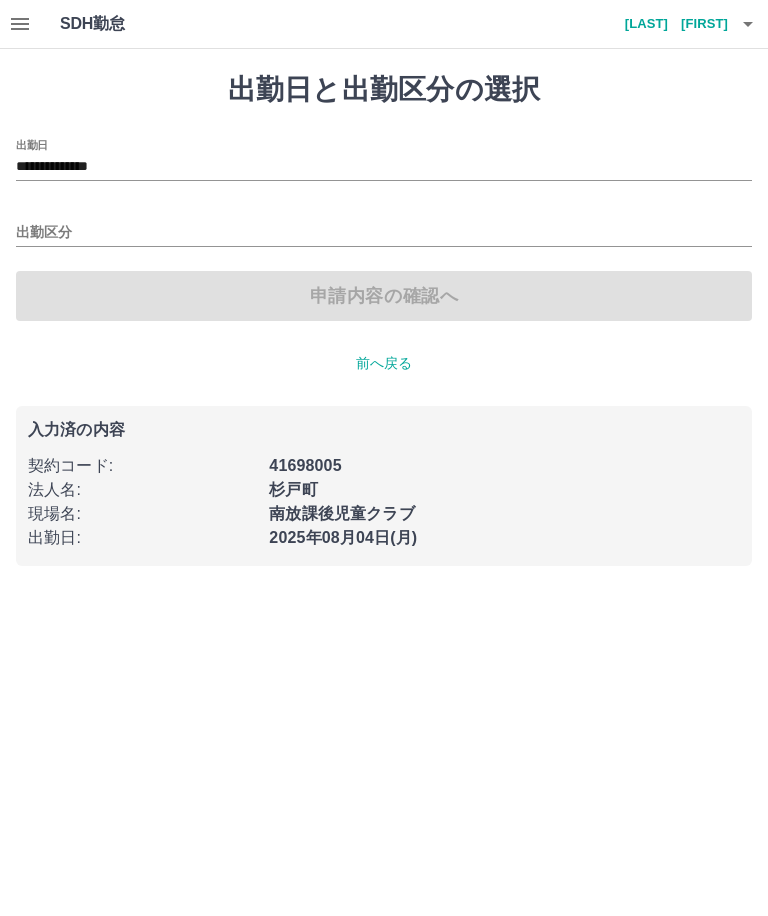 click on "出勤区分" at bounding box center [384, 233] 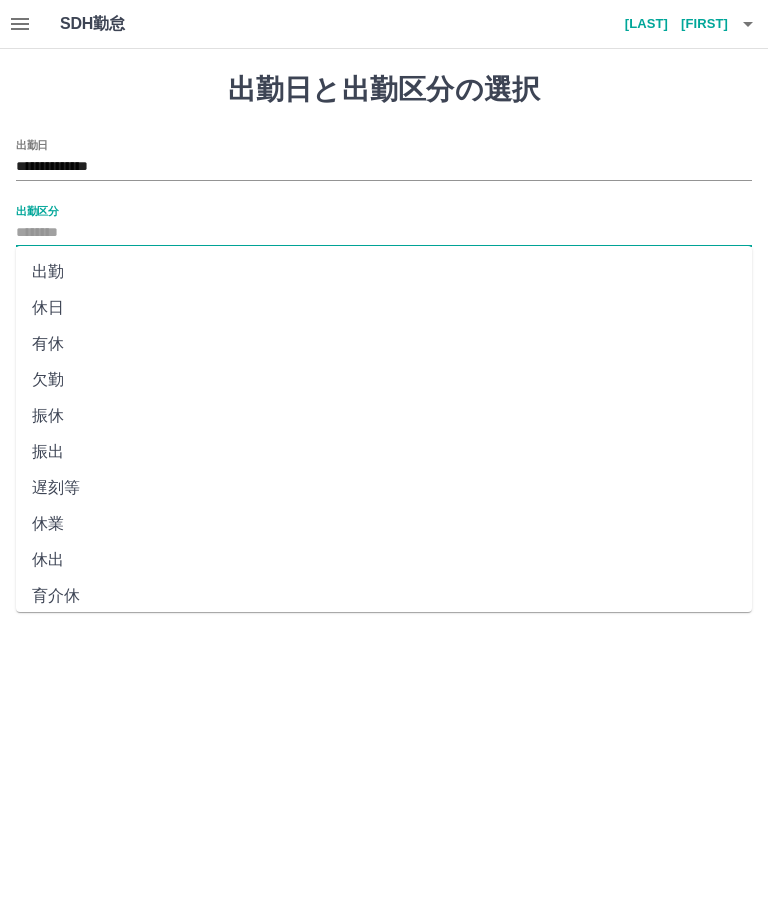 click on "出勤" at bounding box center (384, 272) 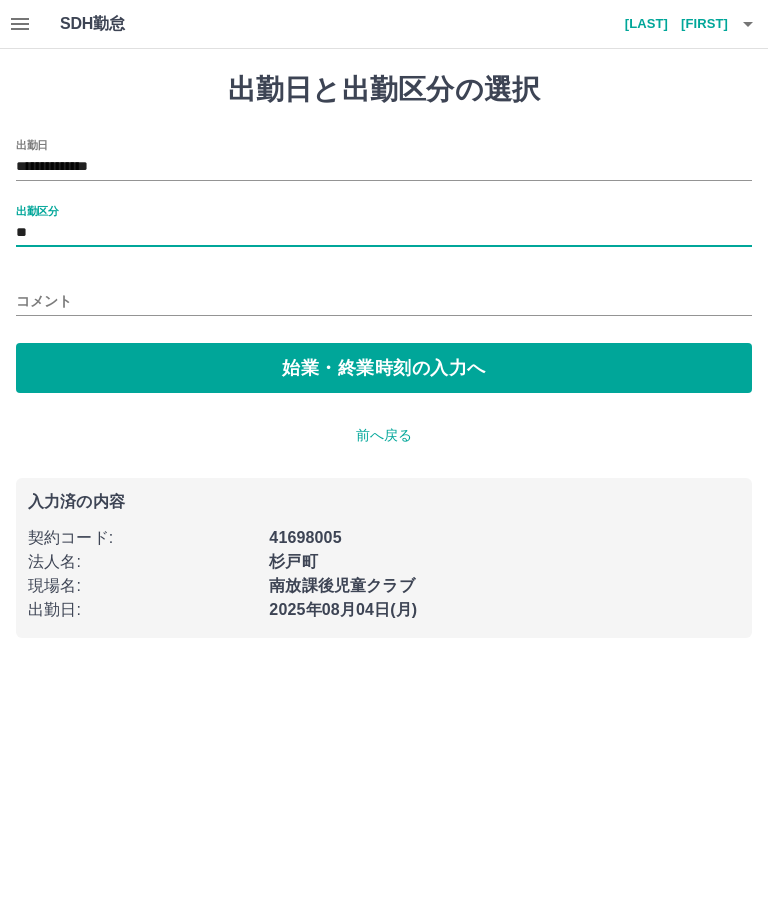 click on "始業・終業時刻の入力へ" at bounding box center (384, 368) 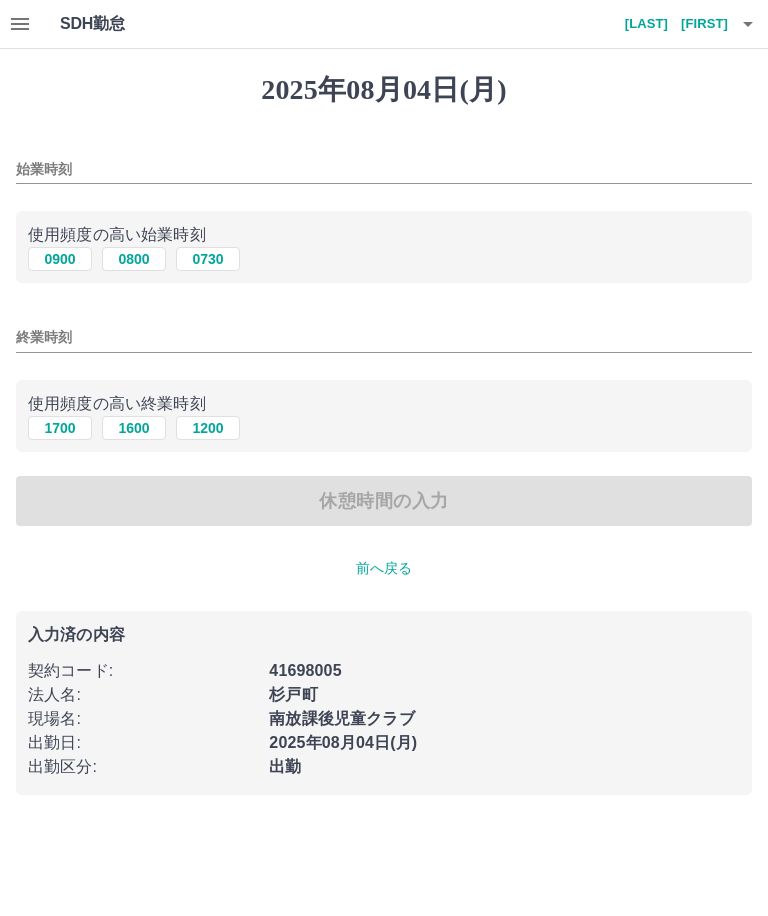 click on "始業時刻" at bounding box center (384, 169) 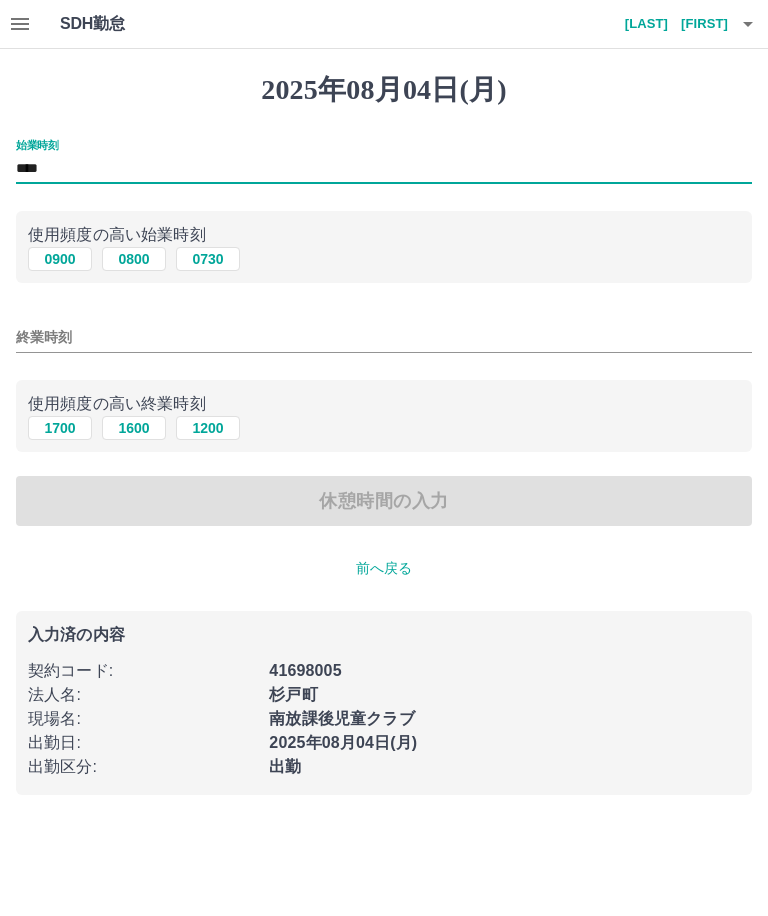 type on "****" 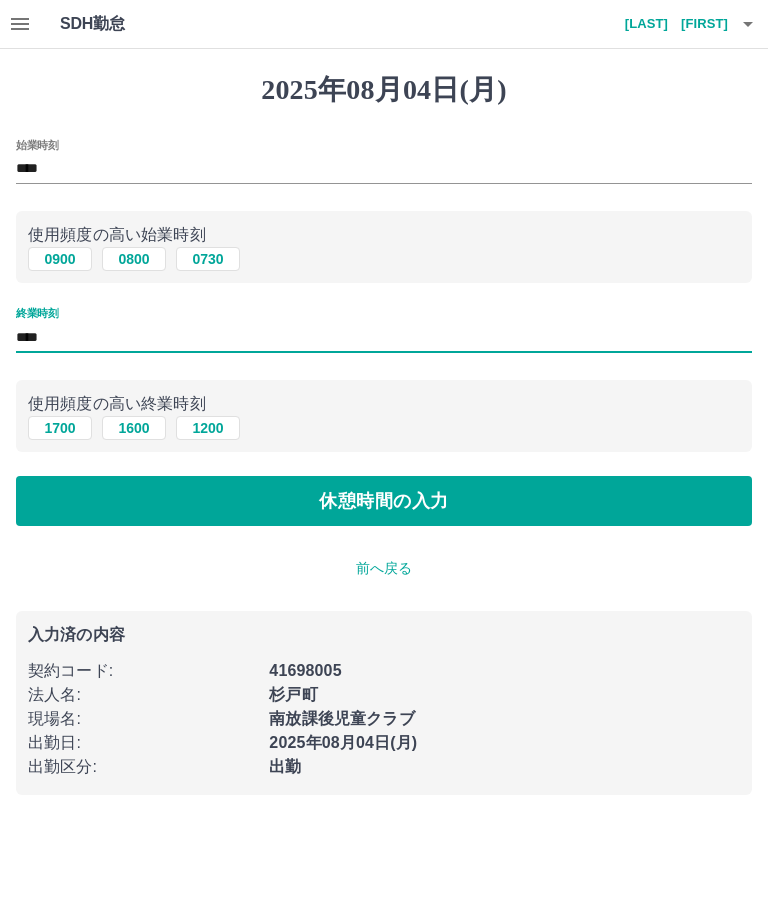 type on "****" 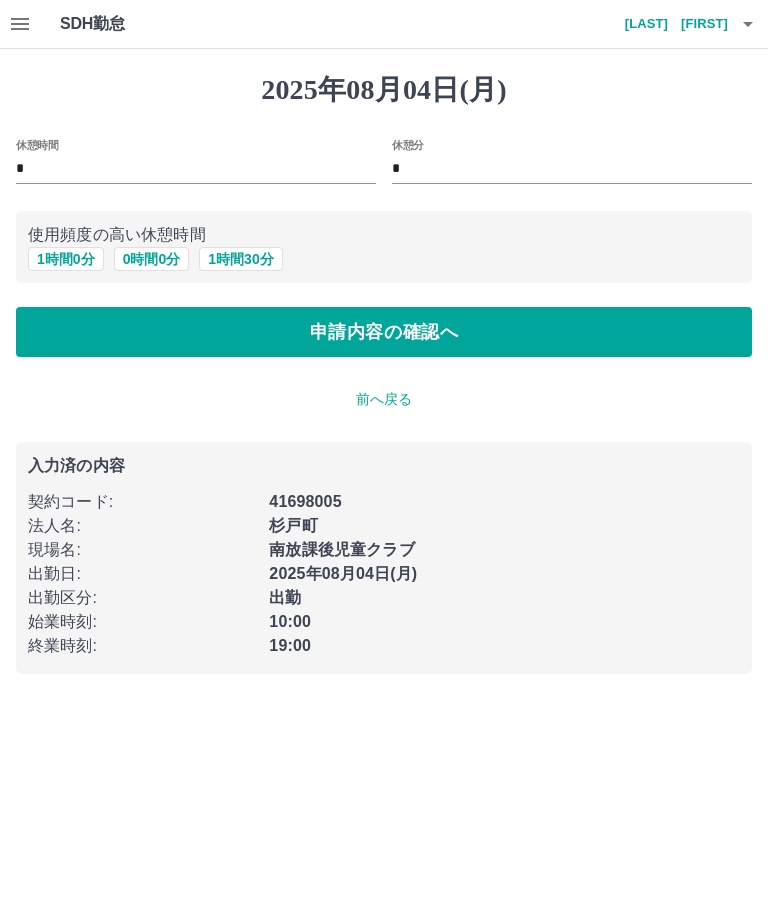 click on "1 時間 0 分" at bounding box center [66, 259] 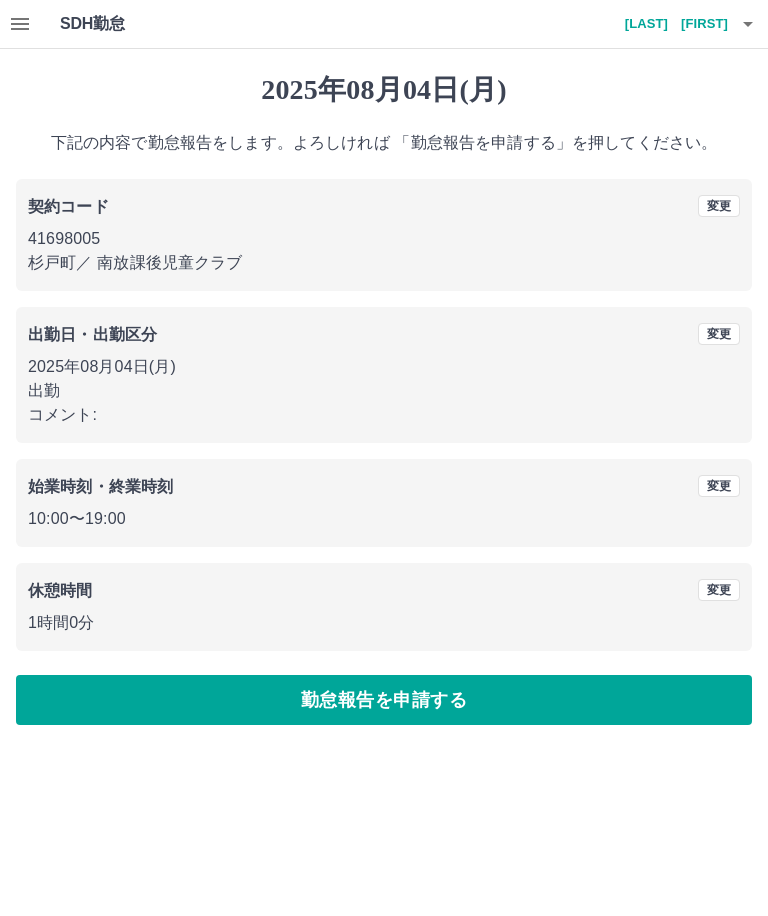 click on "勤怠報告を申請する" at bounding box center [384, 700] 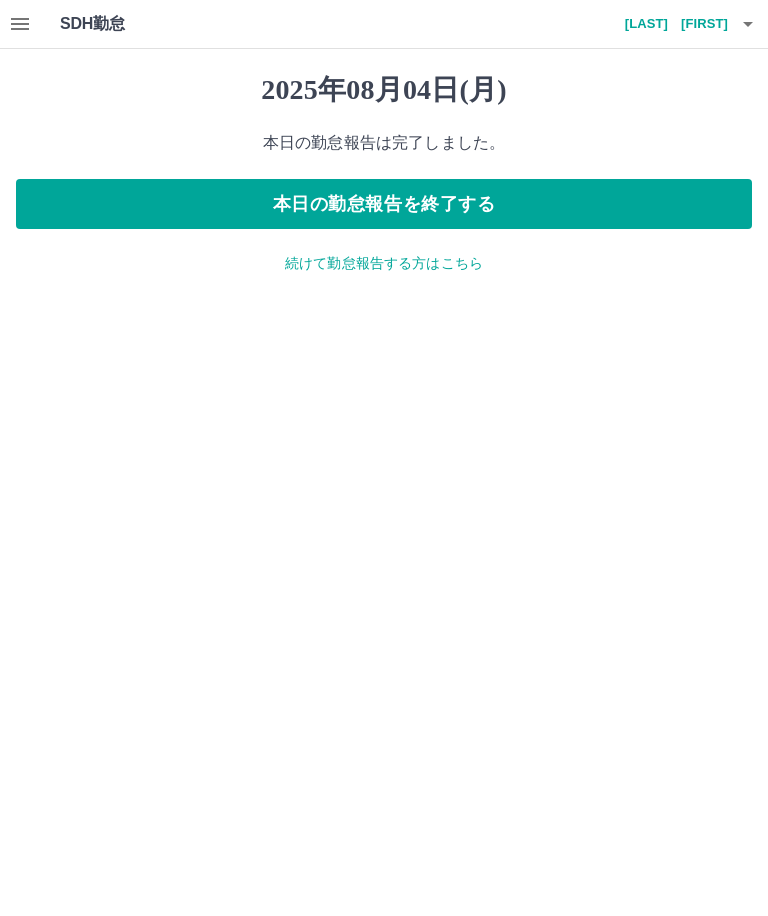 click on "続けて勤怠報告する方はこちら" at bounding box center [384, 263] 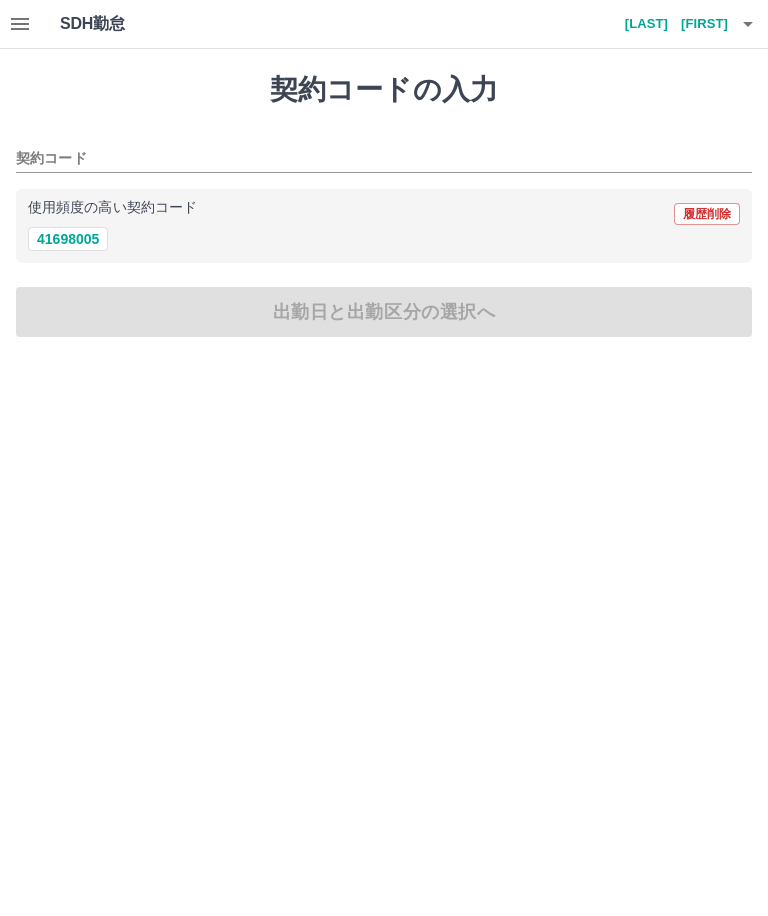 click on "41698005" at bounding box center (68, 239) 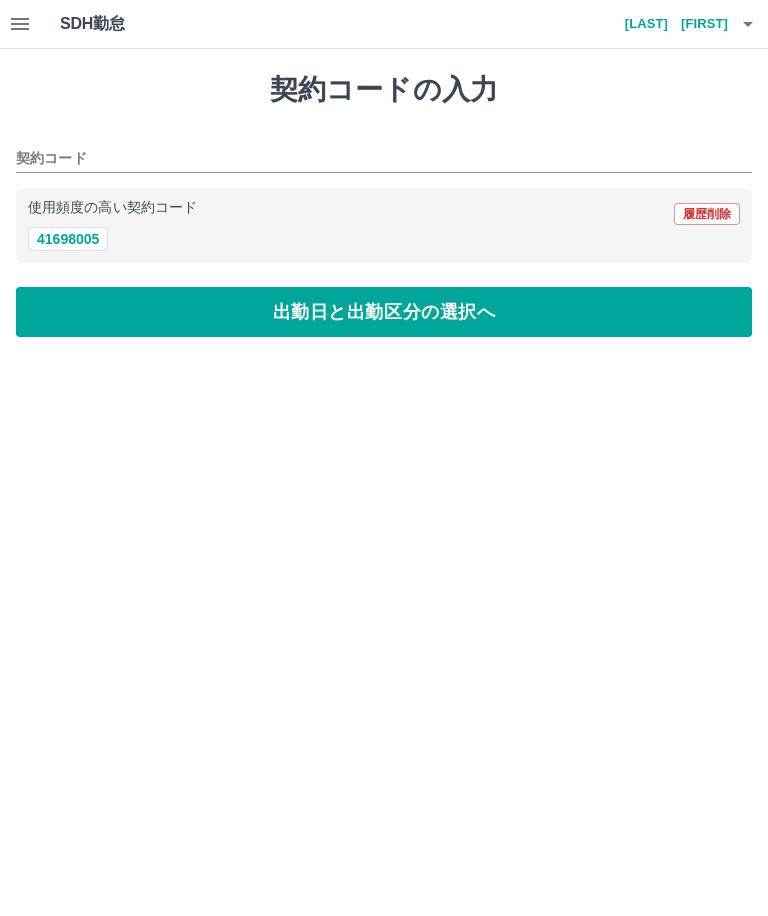 type on "********" 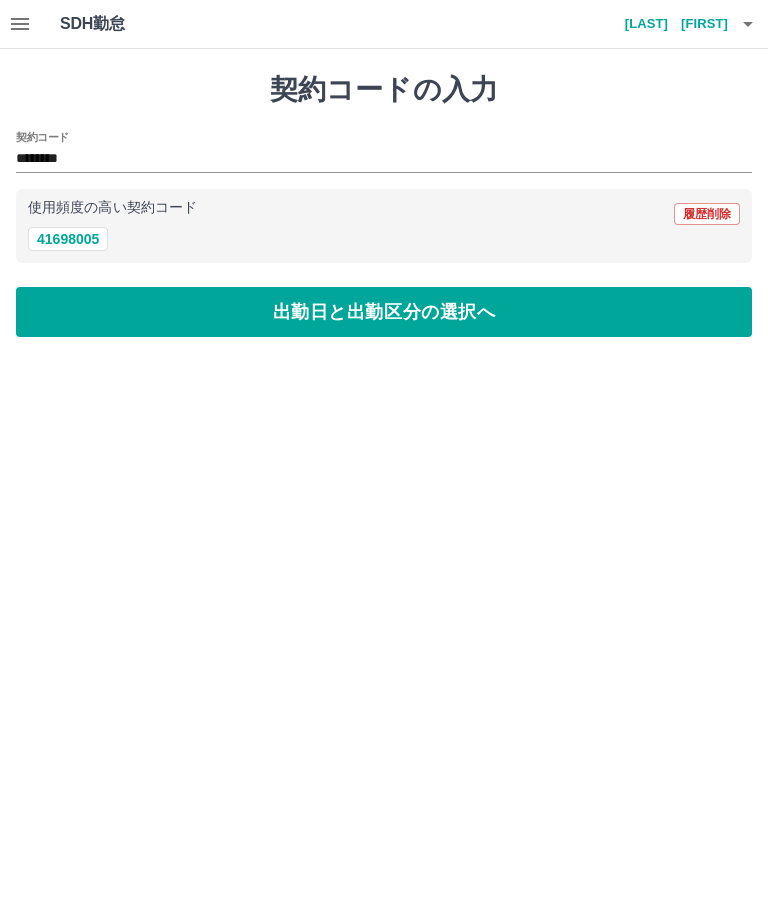 click on "出勤日と出勤区分の選択へ" at bounding box center [384, 312] 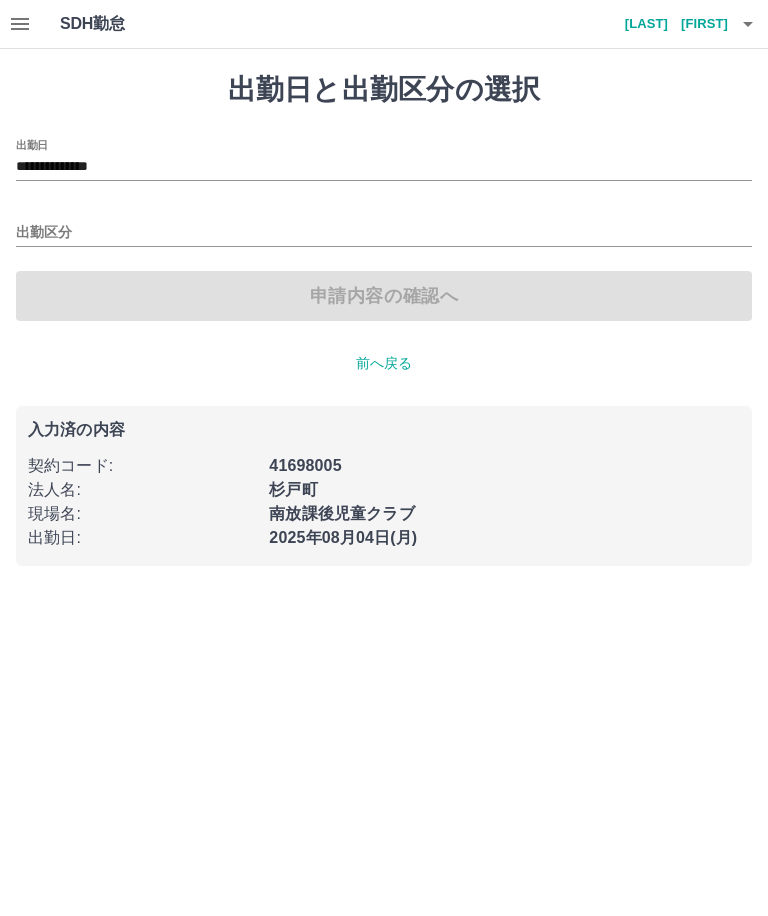 click on "**********" at bounding box center (384, 167) 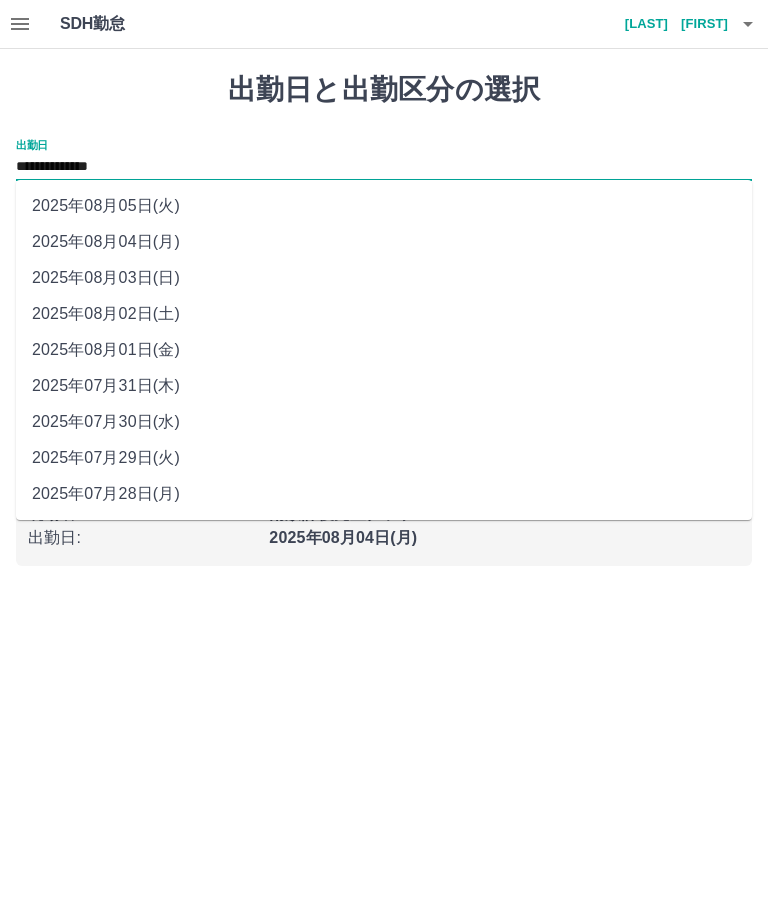 click on "2025年08月03日(日)" at bounding box center [384, 278] 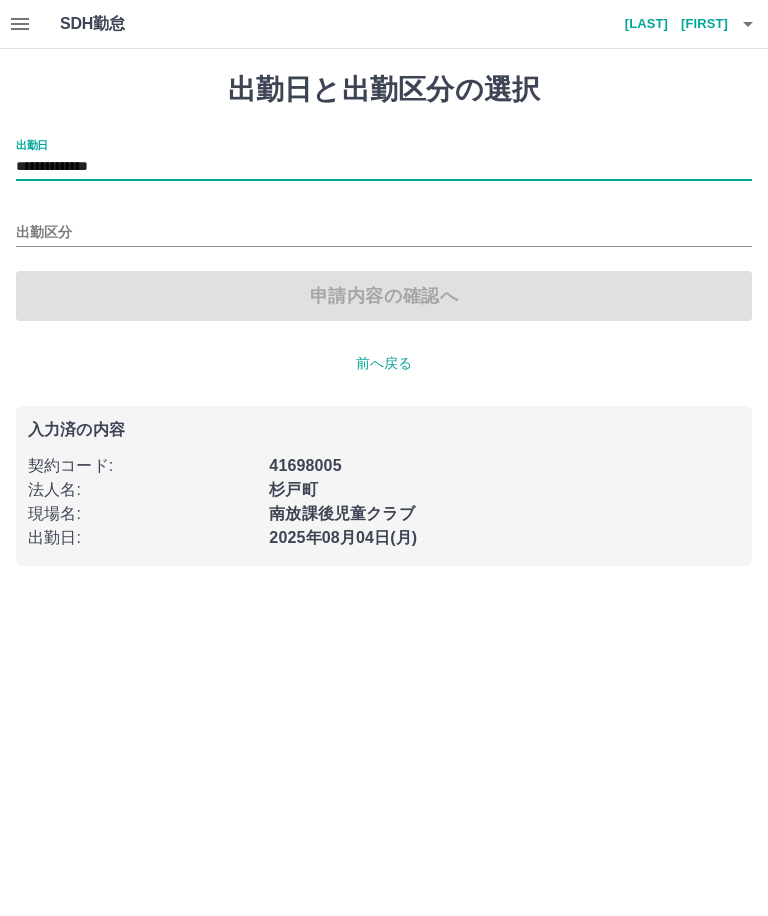 type on "**********" 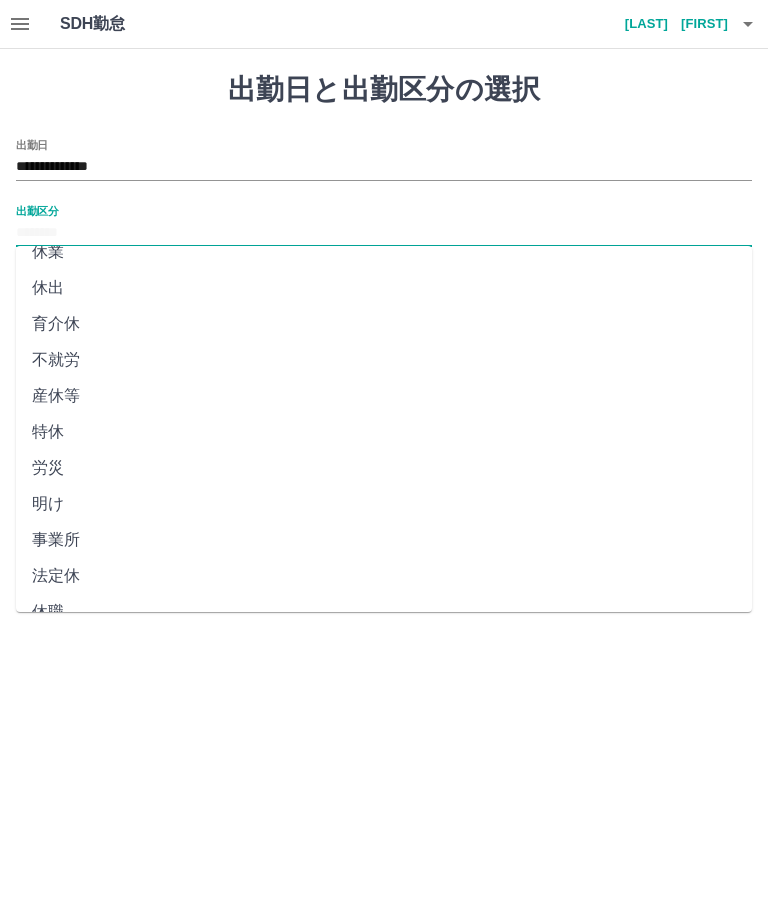 scroll, scrollTop: 271, scrollLeft: 0, axis: vertical 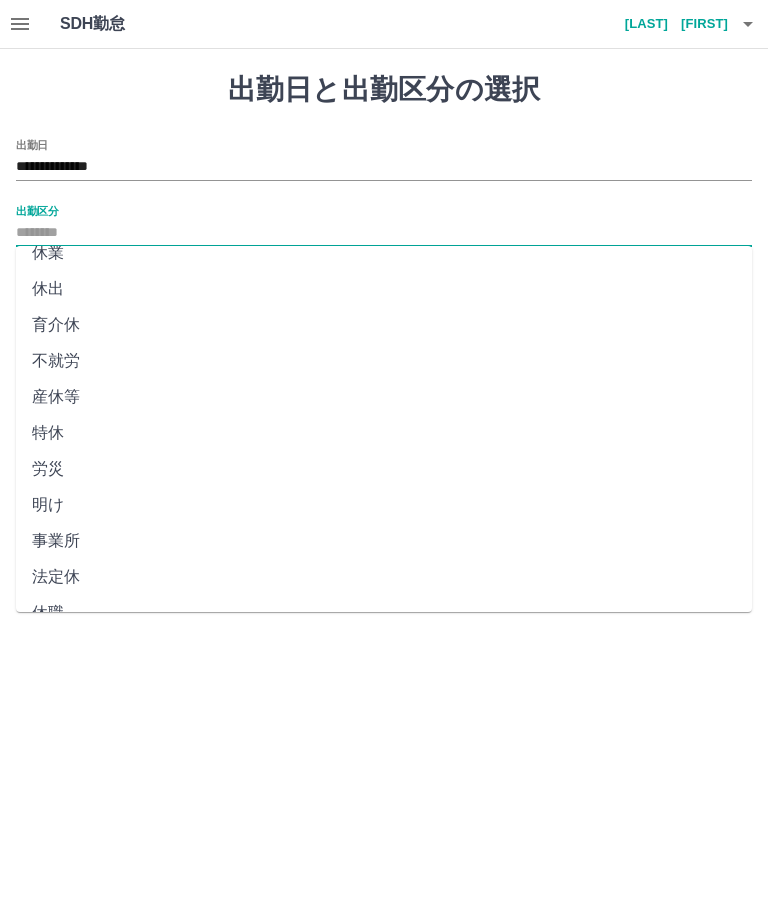 click on "法定休" at bounding box center [384, 577] 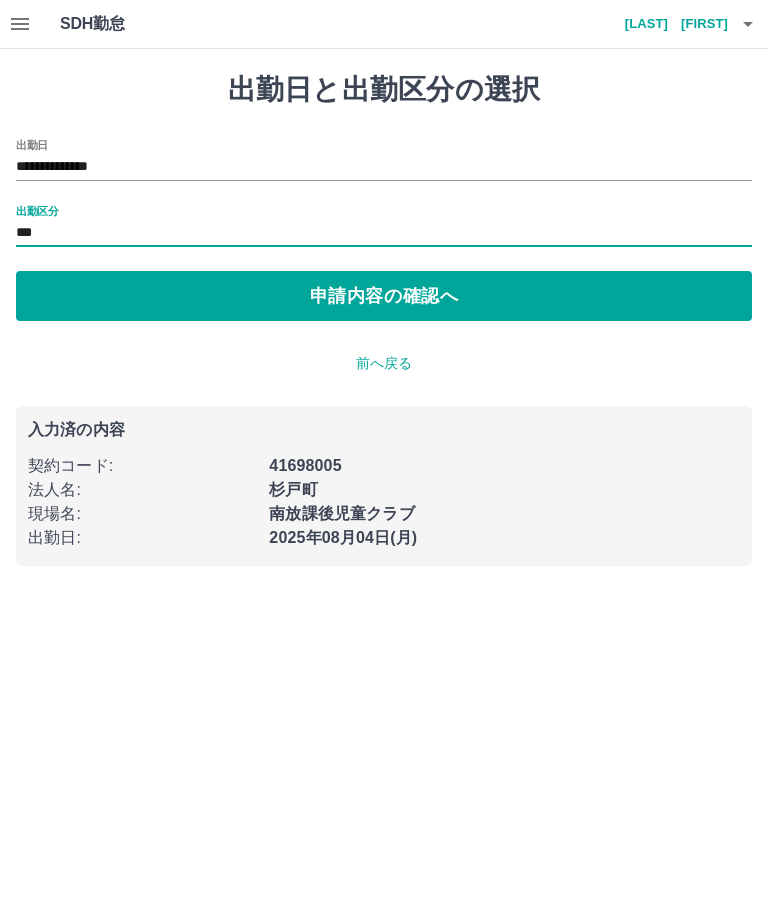 click on "申請内容の確認へ" at bounding box center (384, 296) 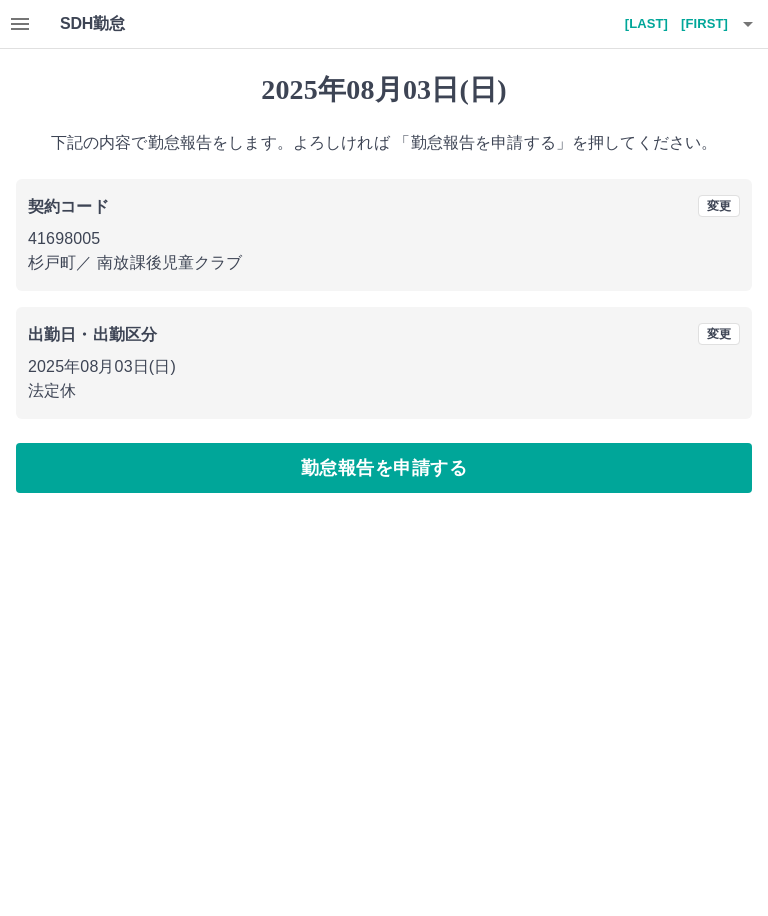 click on "勤怠報告を申請する" at bounding box center [384, 468] 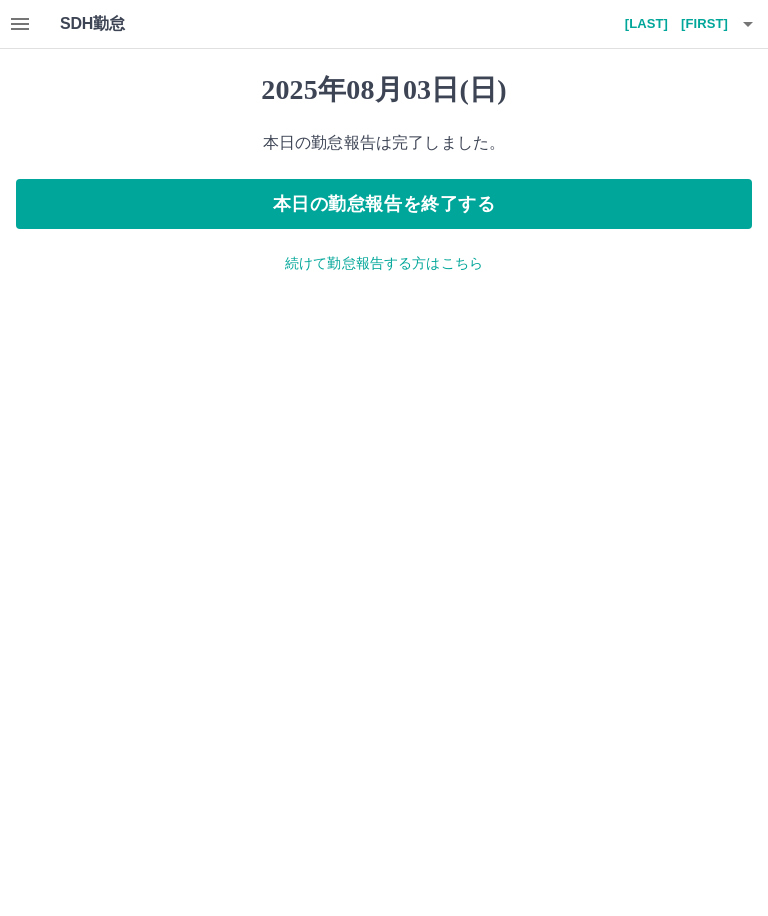 click on "本日の勤怠報告を終了する" at bounding box center (384, 204) 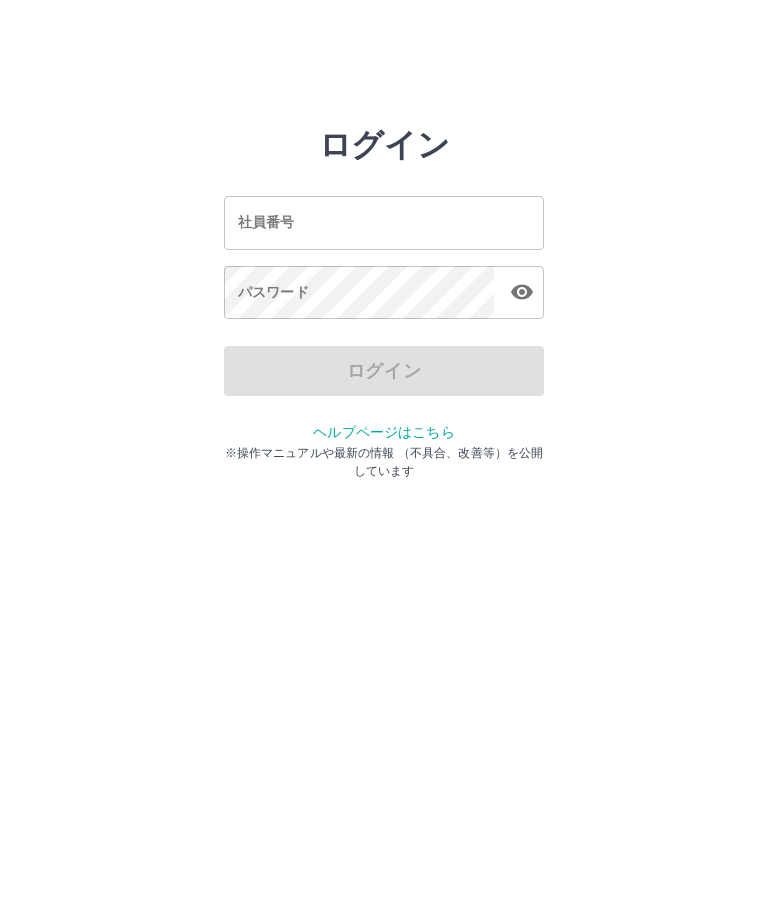 scroll, scrollTop: 0, scrollLeft: 0, axis: both 